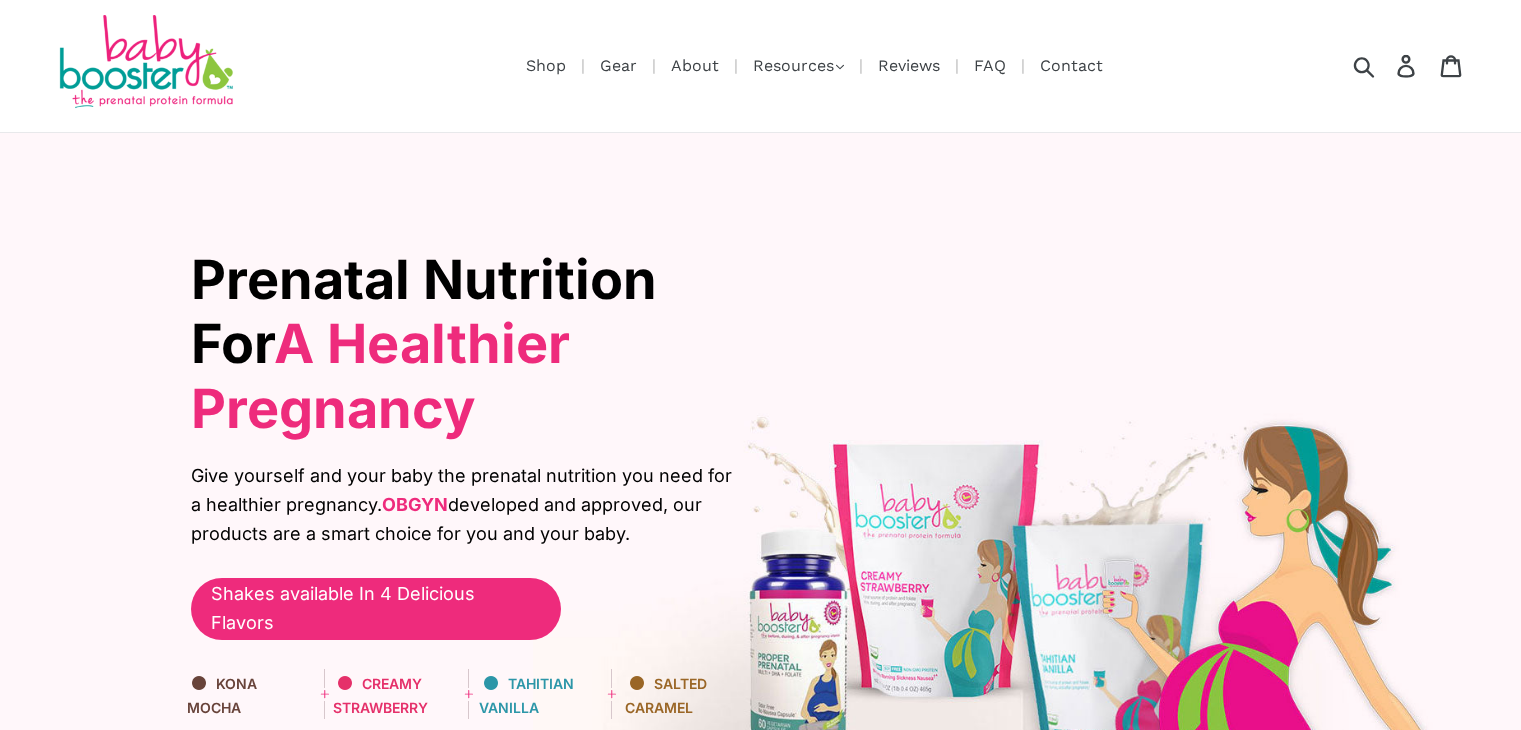 scroll, scrollTop: 2205, scrollLeft: 0, axis: vertical 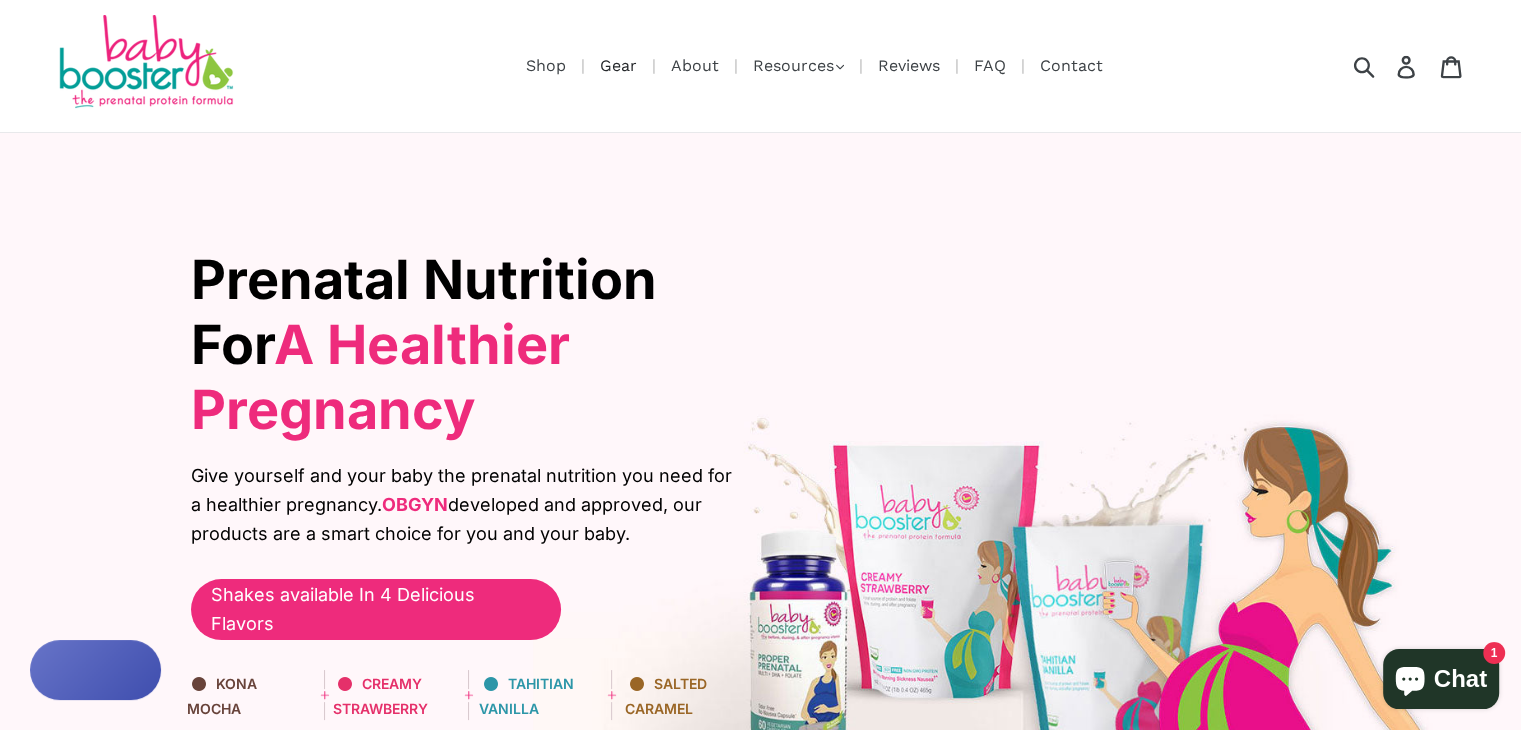 click on "Gear" at bounding box center [618, 65] 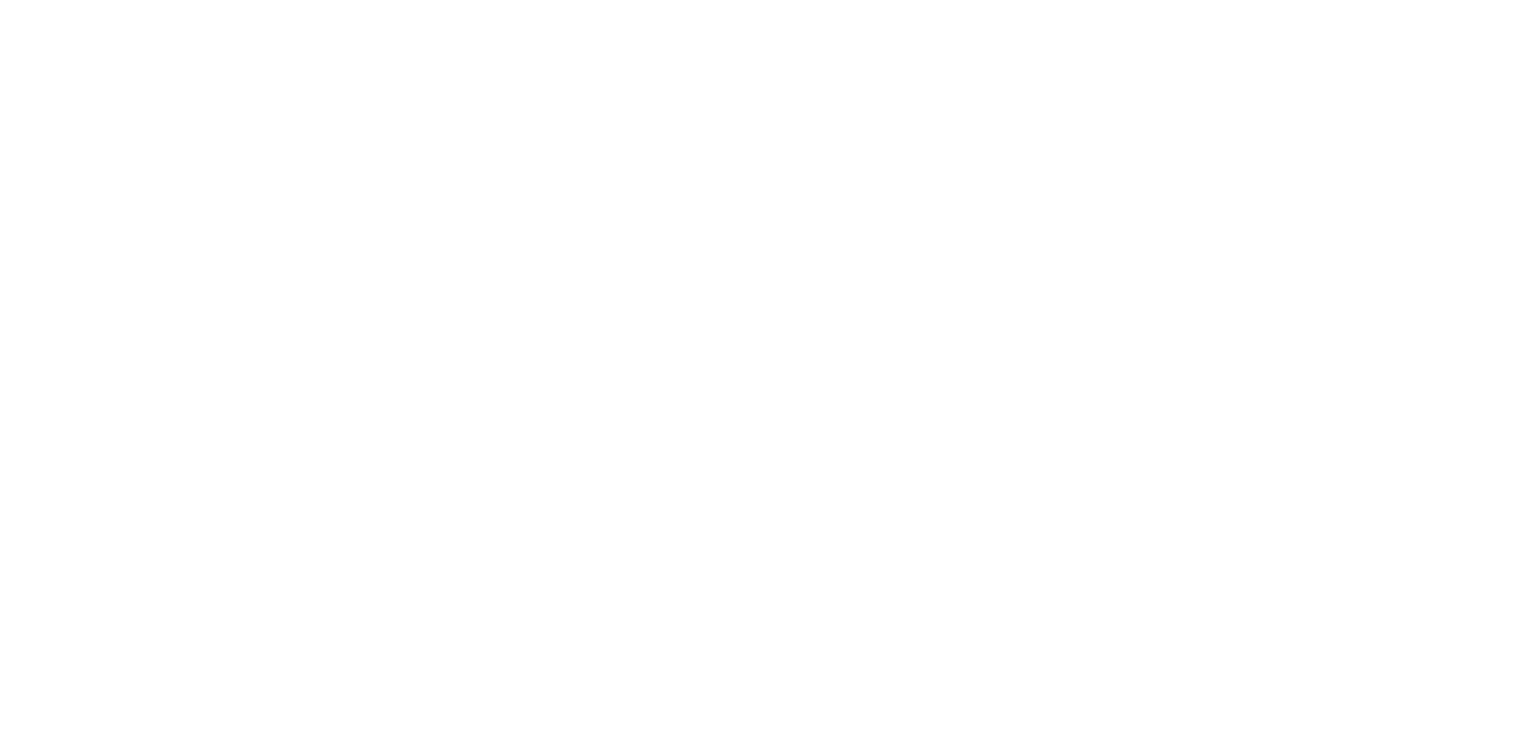scroll, scrollTop: 1225, scrollLeft: 0, axis: vertical 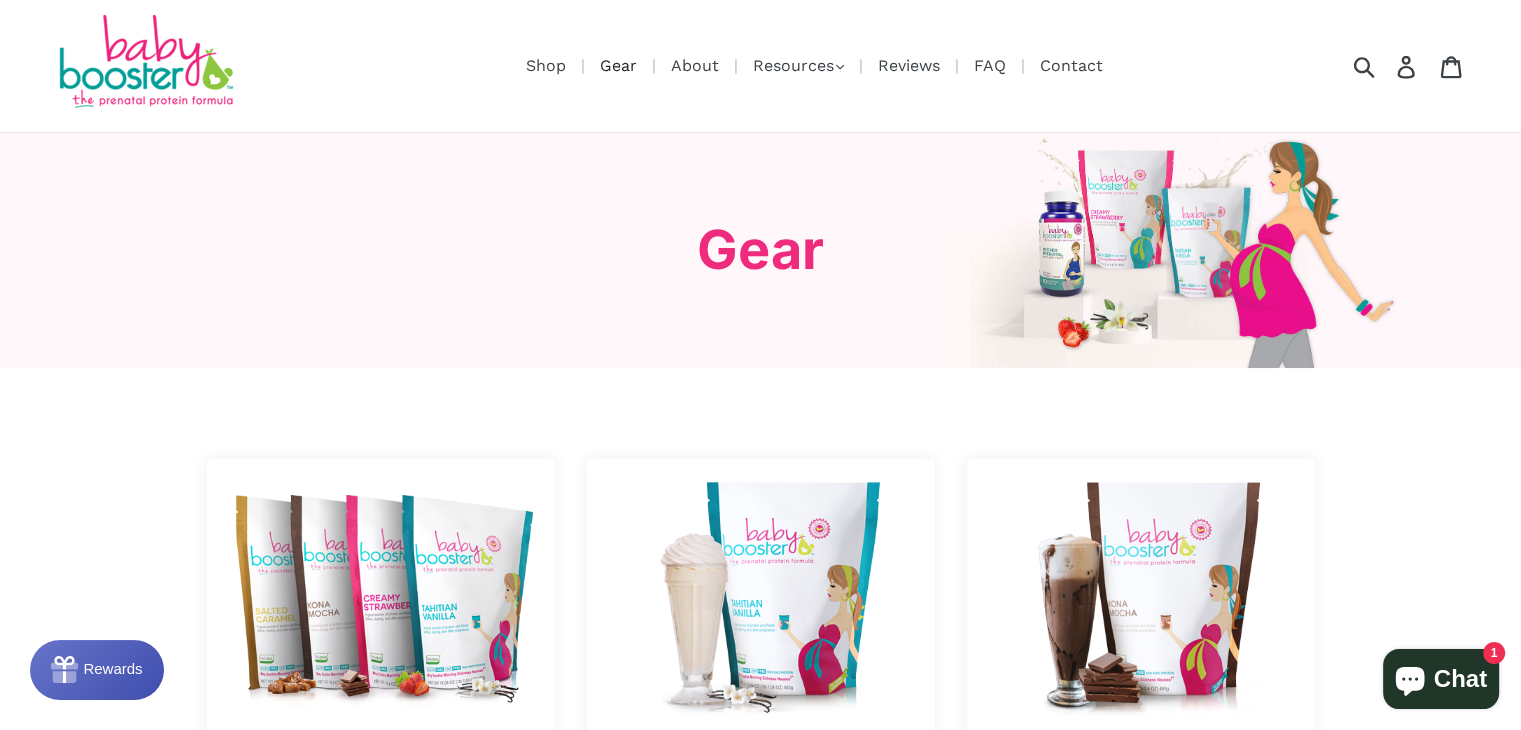 click on "Gear" at bounding box center (618, 65) 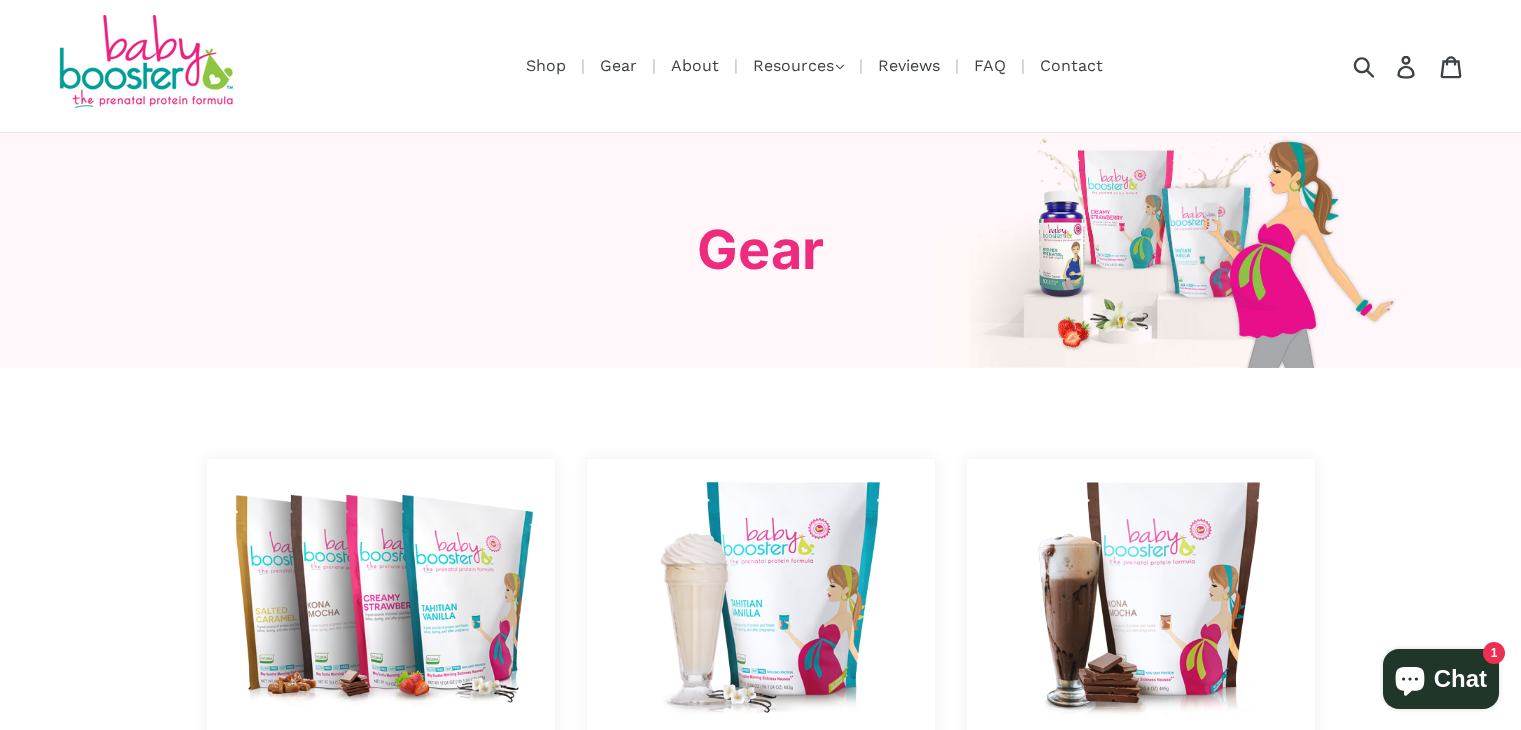 scroll, scrollTop: 728, scrollLeft: 0, axis: vertical 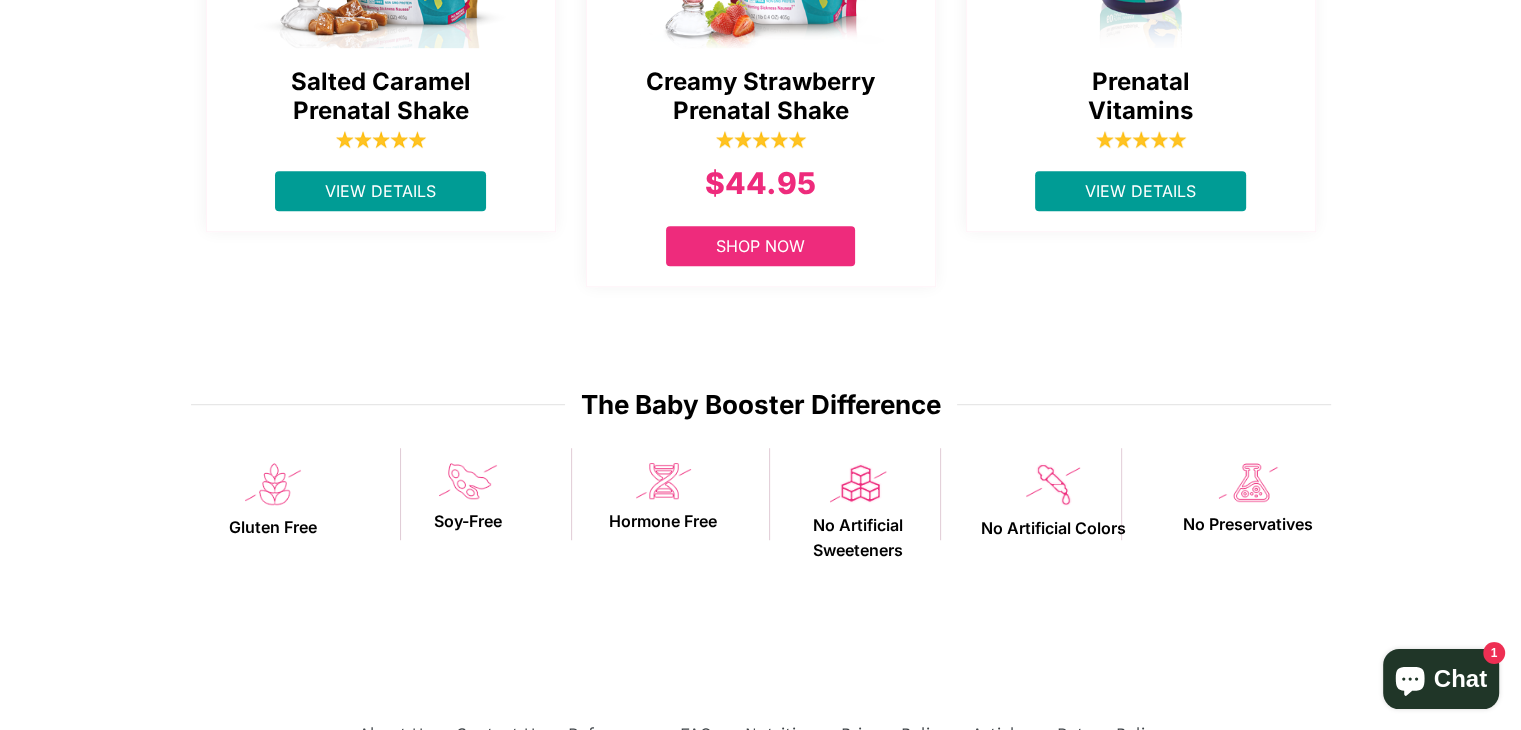 click on "Shop Now" at bounding box center (760, 246) 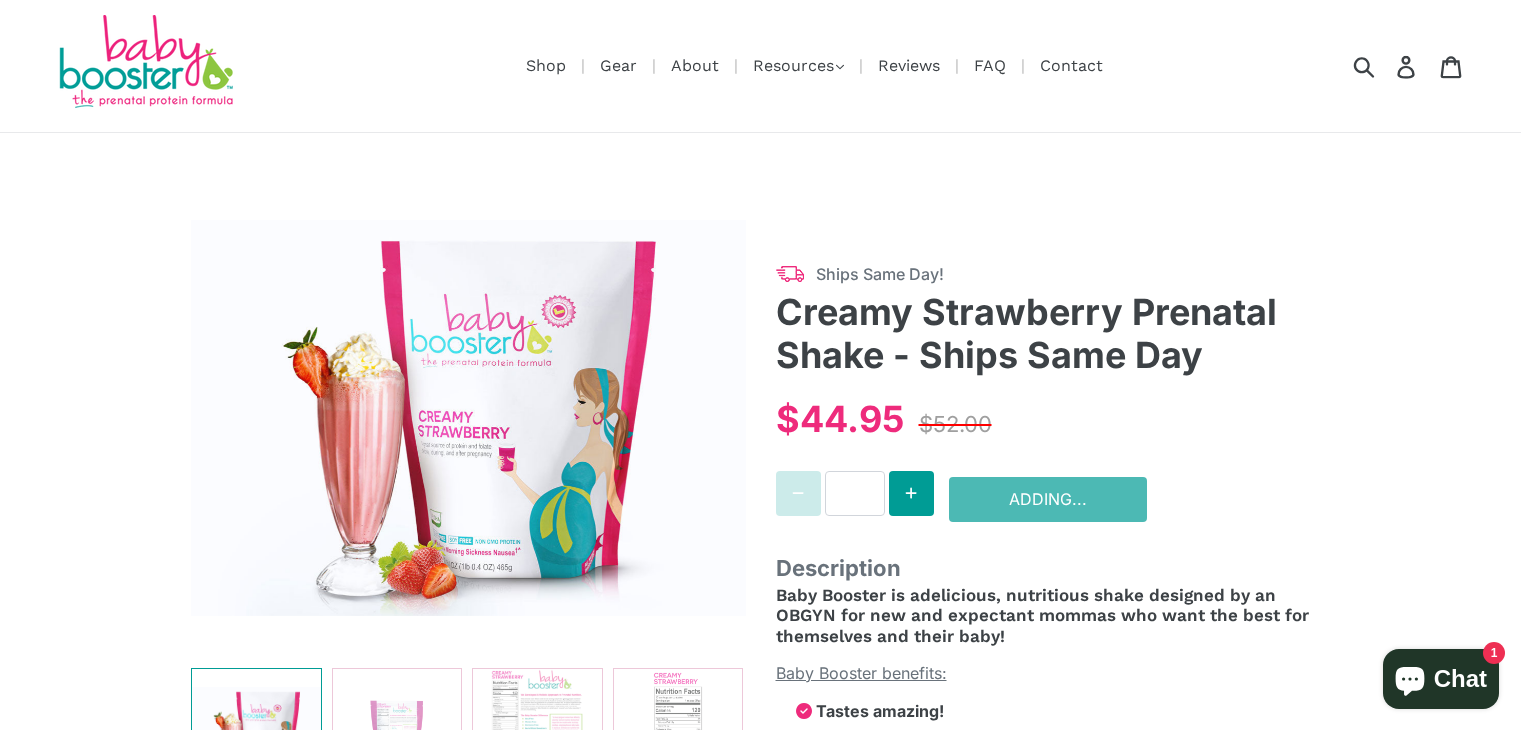select on "******" 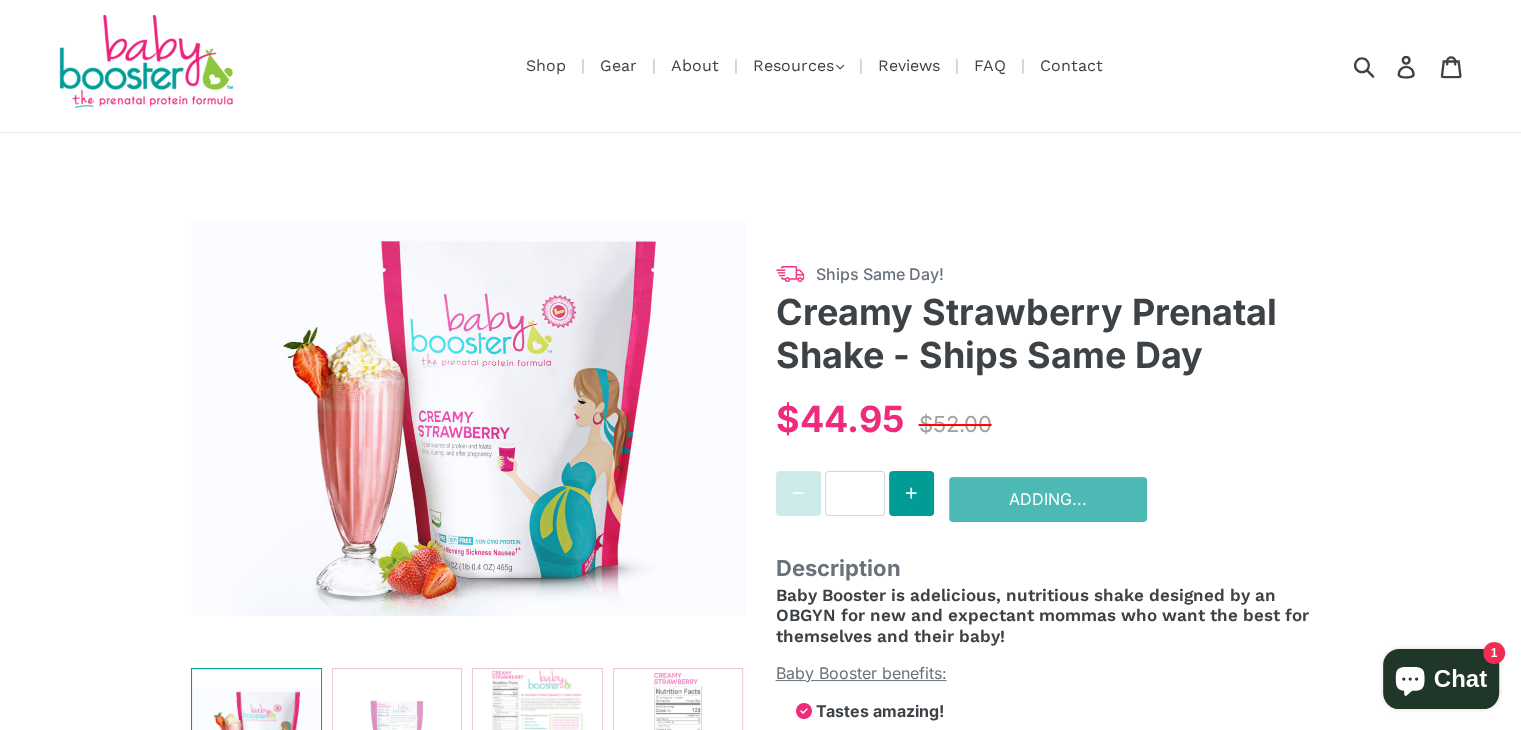 scroll, scrollTop: 0, scrollLeft: 0, axis: both 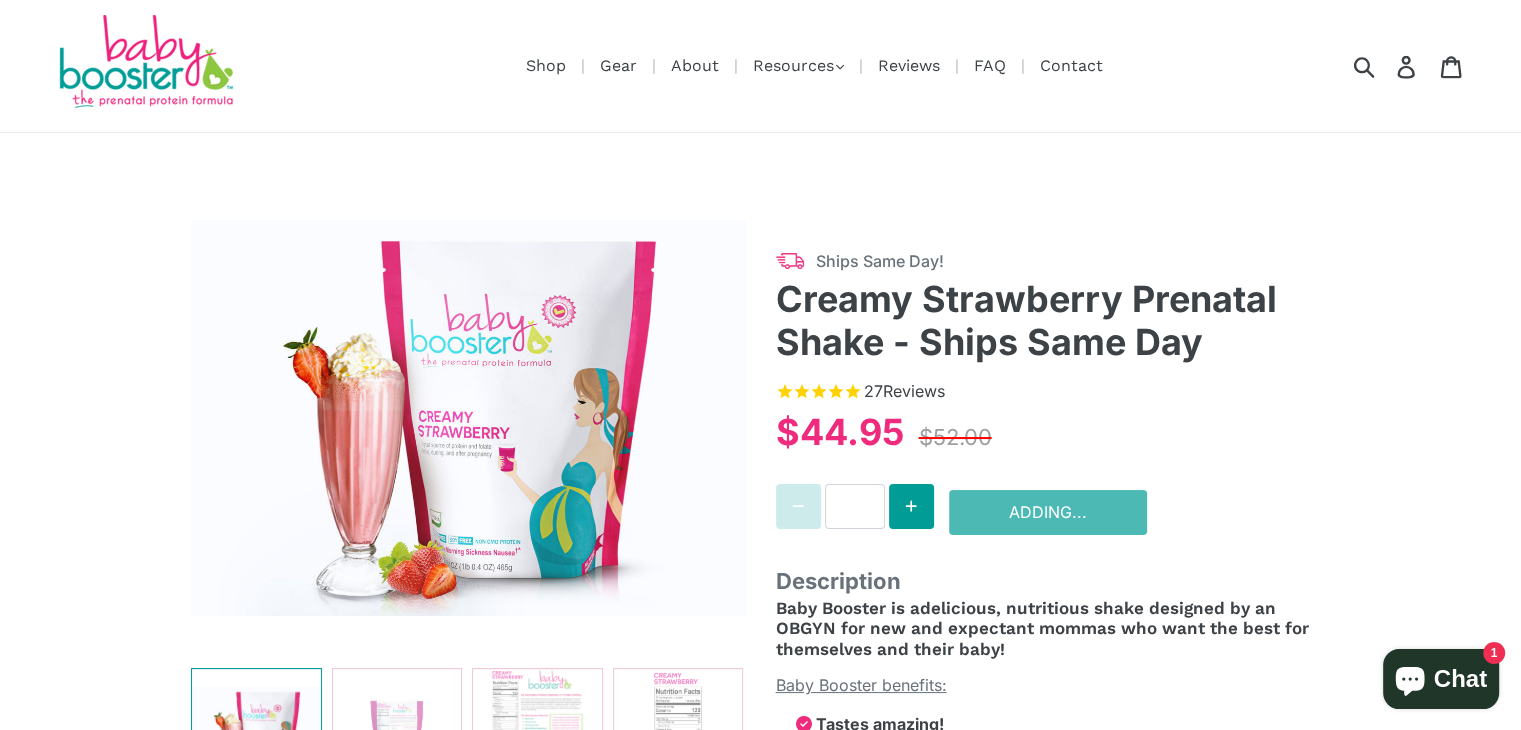 select on "******" 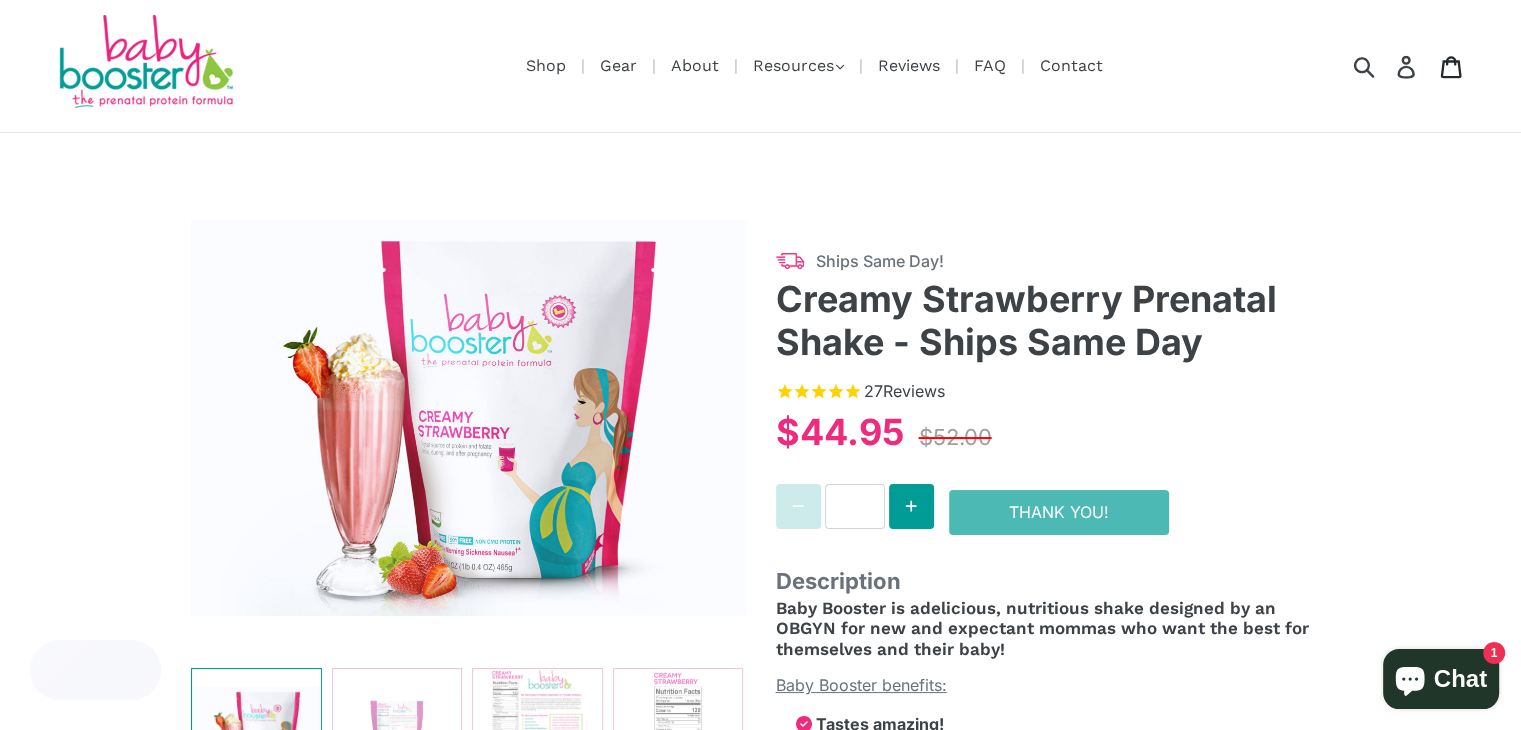 scroll, scrollTop: 0, scrollLeft: 0, axis: both 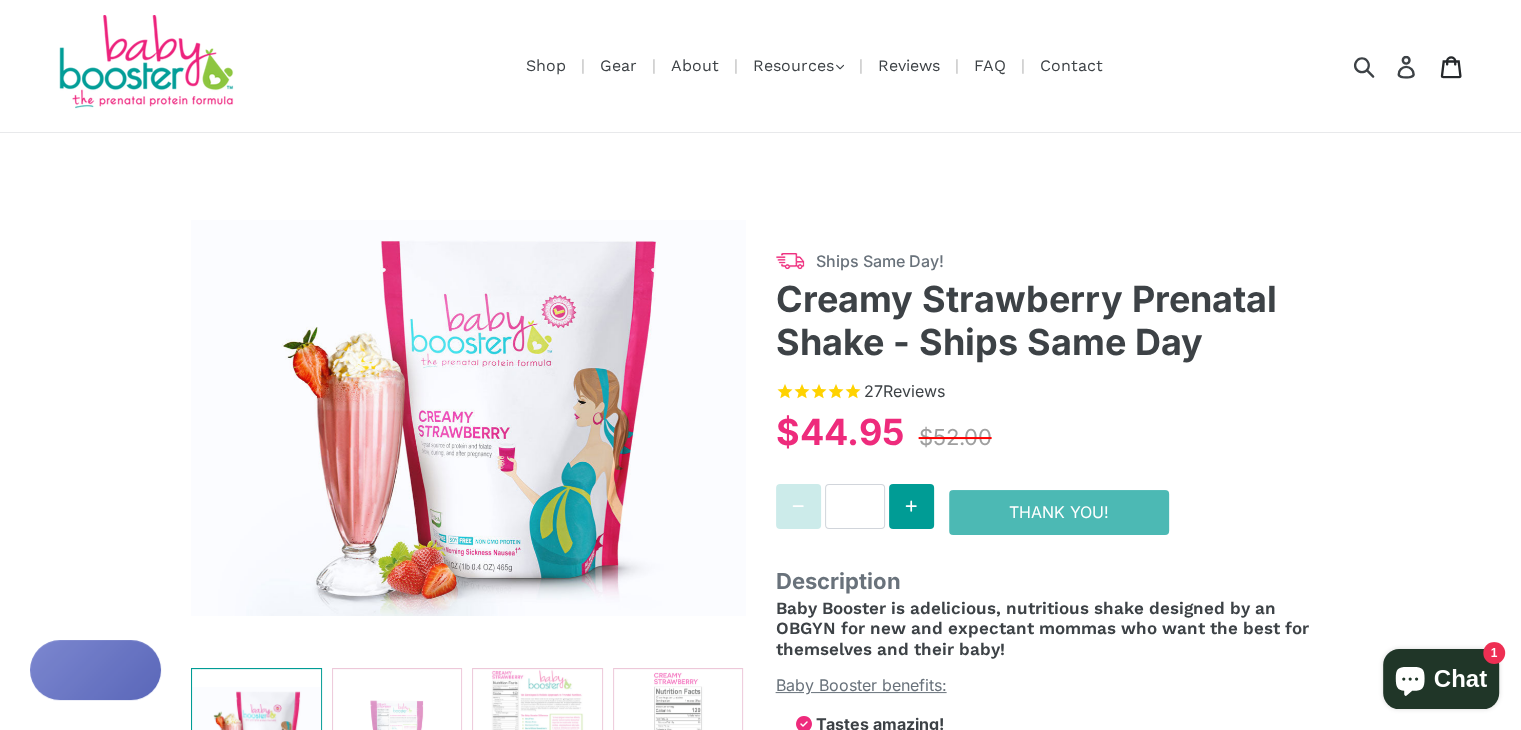 click on "Cart" at bounding box center (1452, 66) 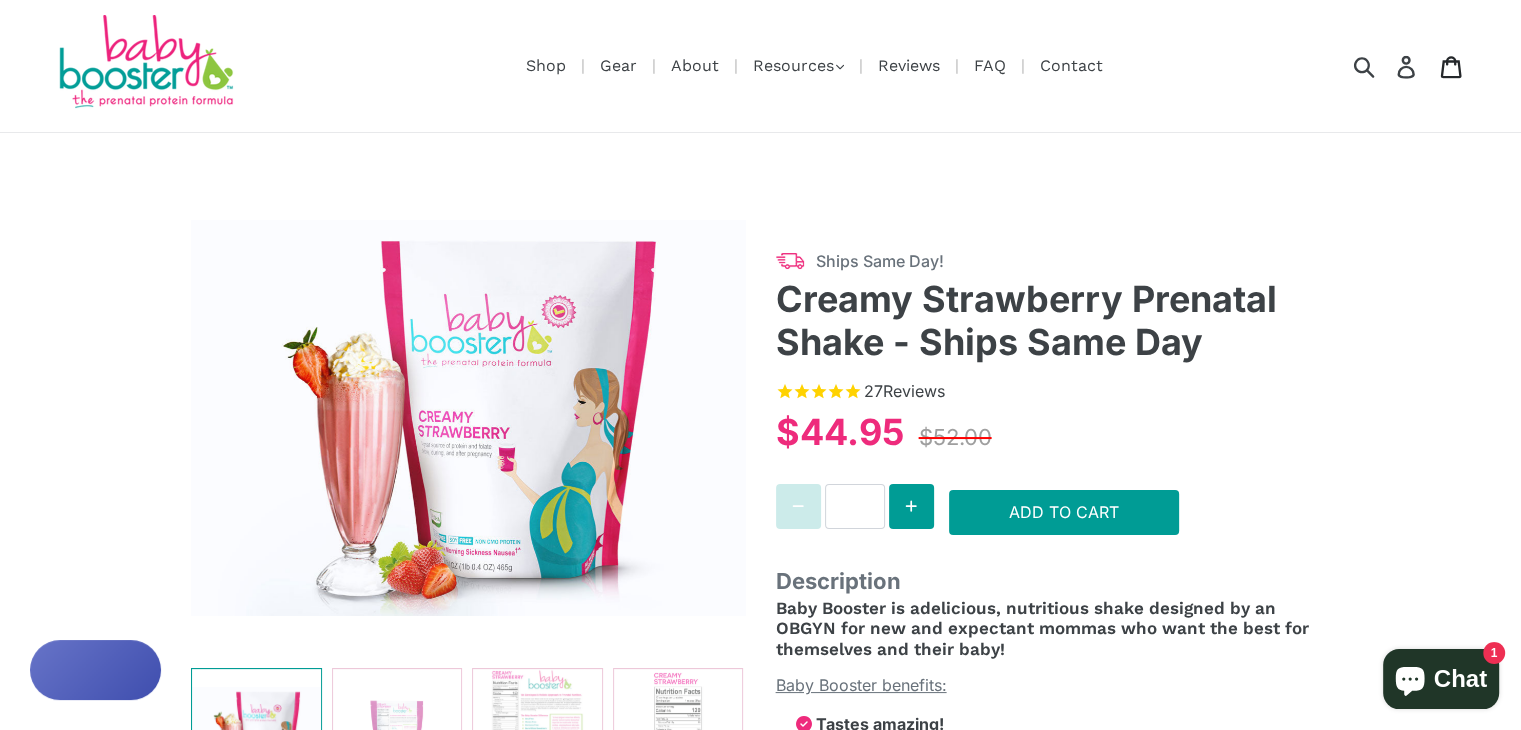 scroll, scrollTop: 0, scrollLeft: 0, axis: both 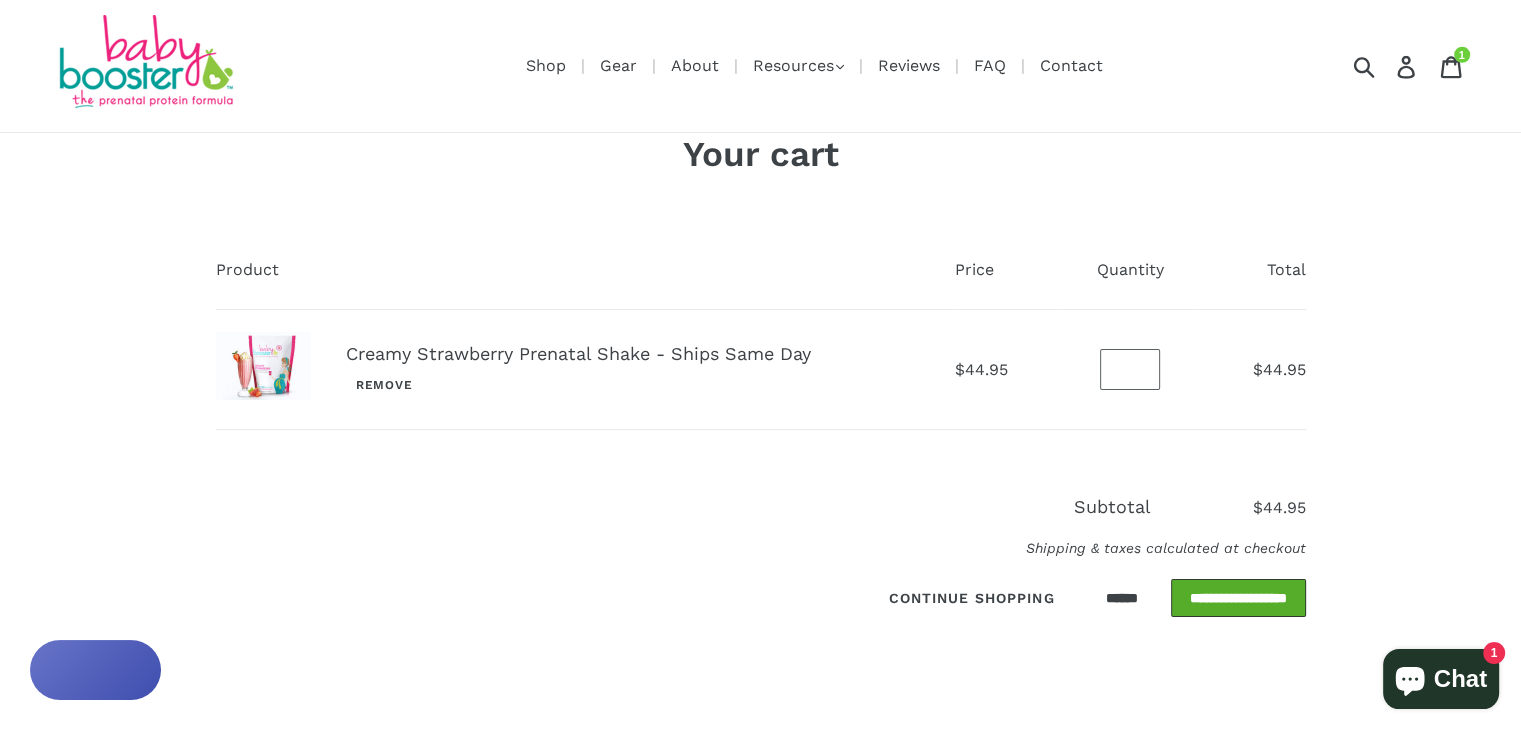 click on "**********" at bounding box center (1238, 598) 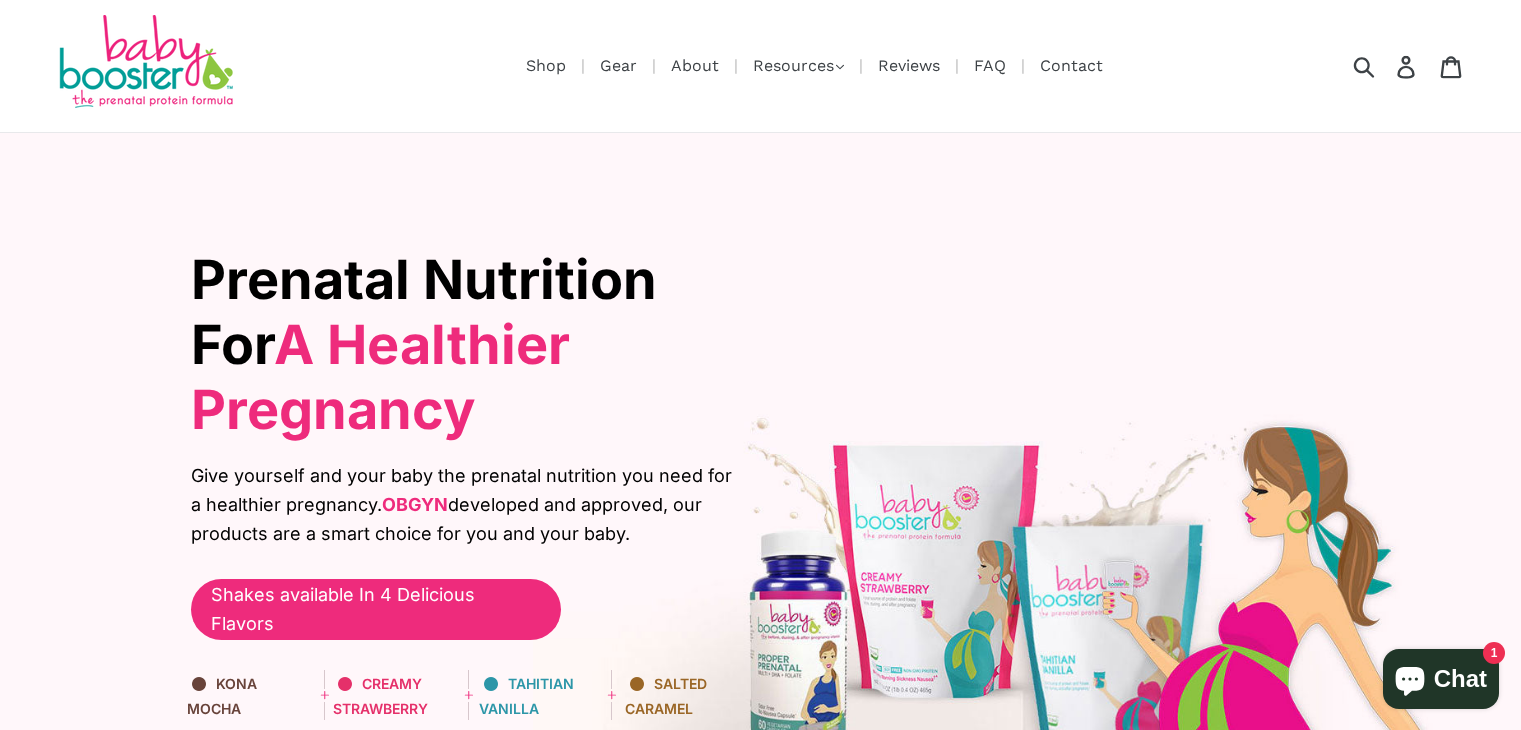 scroll, scrollTop: 0, scrollLeft: 0, axis: both 